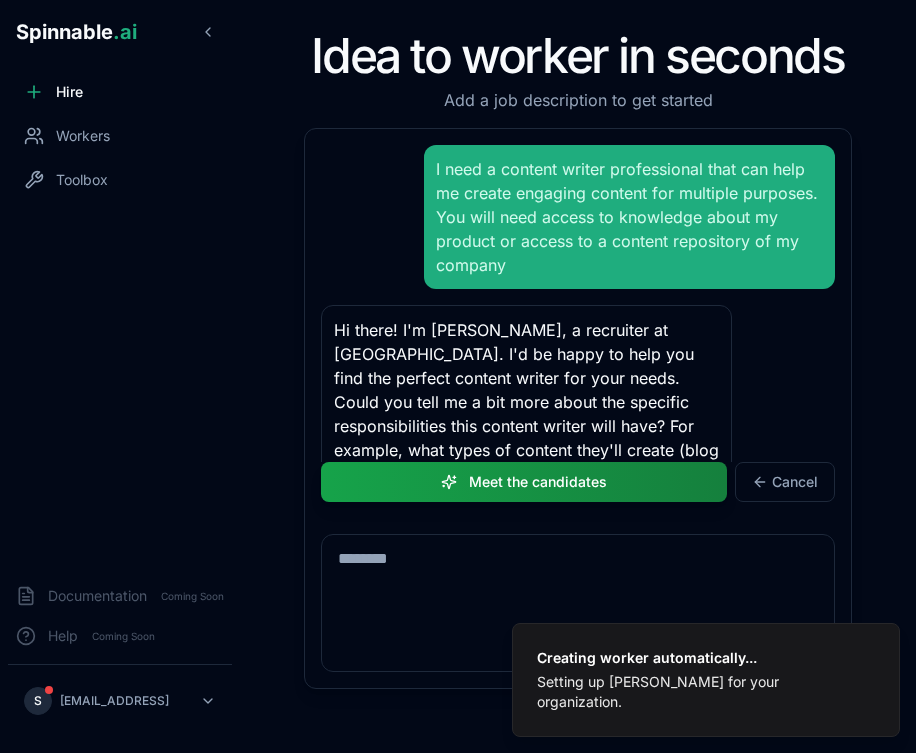 scroll, scrollTop: 0, scrollLeft: 0, axis: both 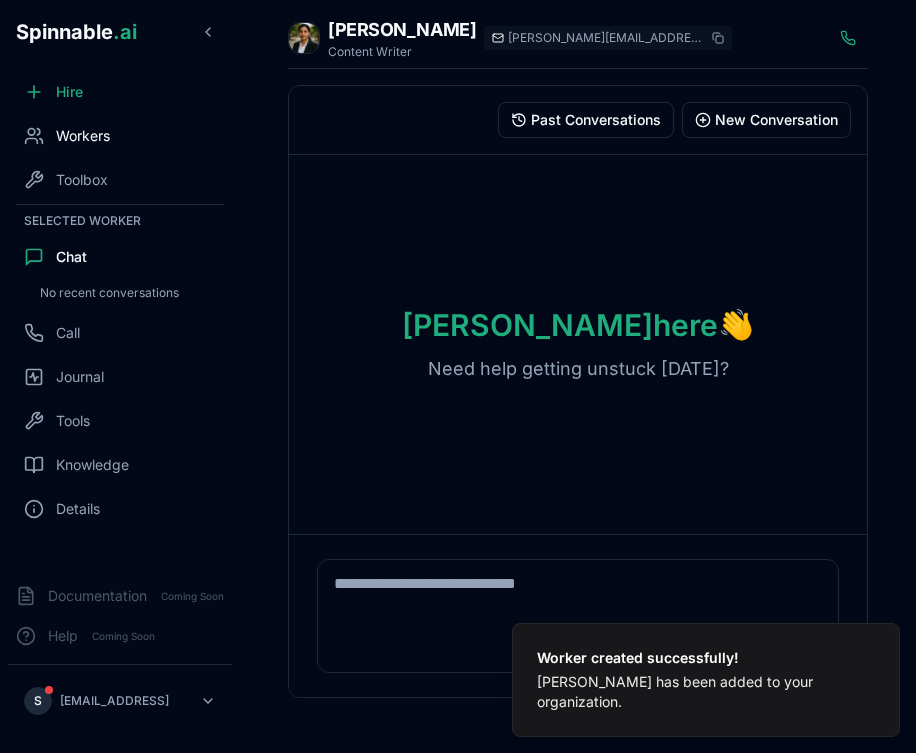 click on "Workers" at bounding box center (83, 136) 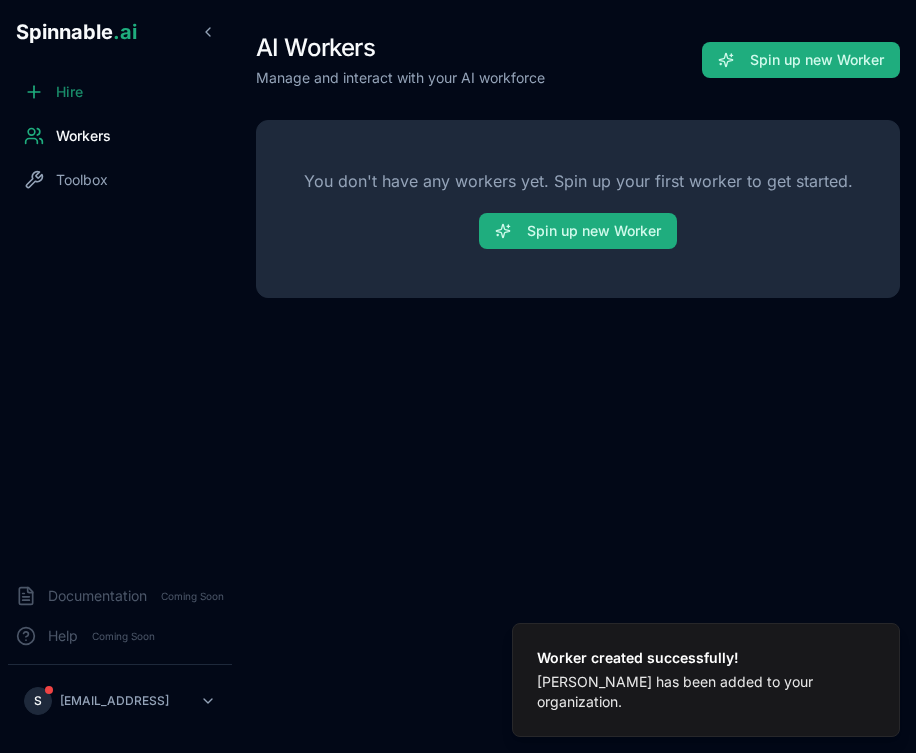 click on "Hire" at bounding box center (69, 92) 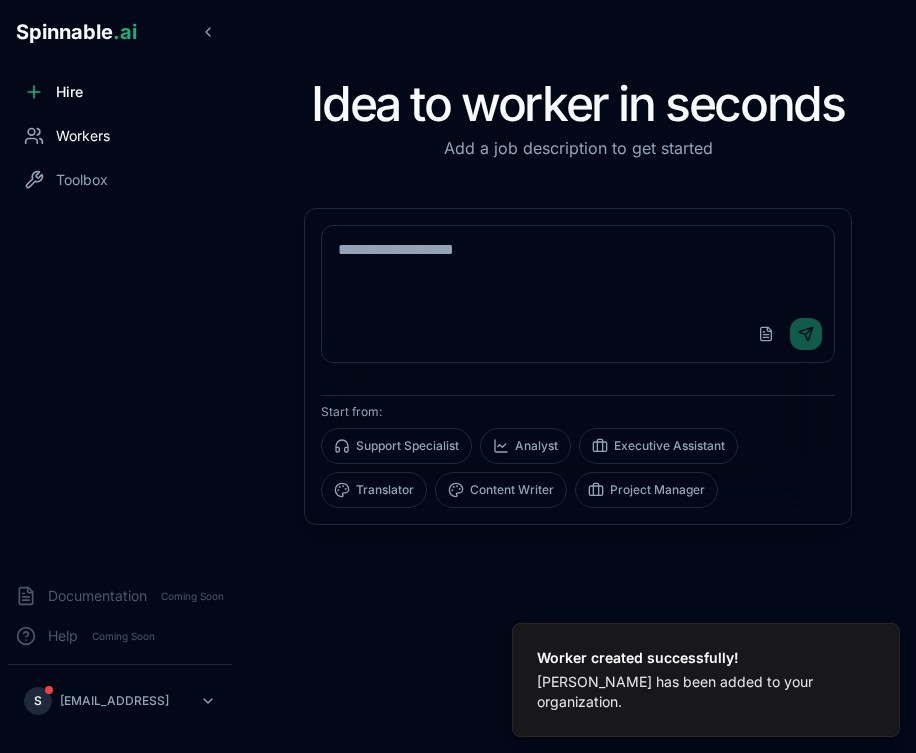 click on "Workers" at bounding box center (83, 136) 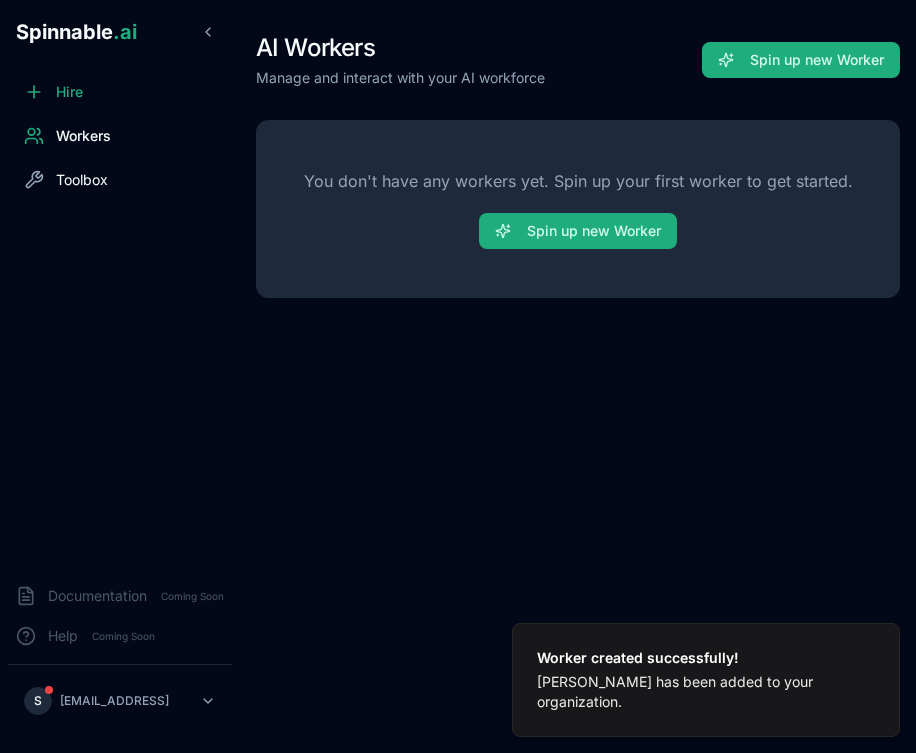 click on "Toolbox" at bounding box center (120, 180) 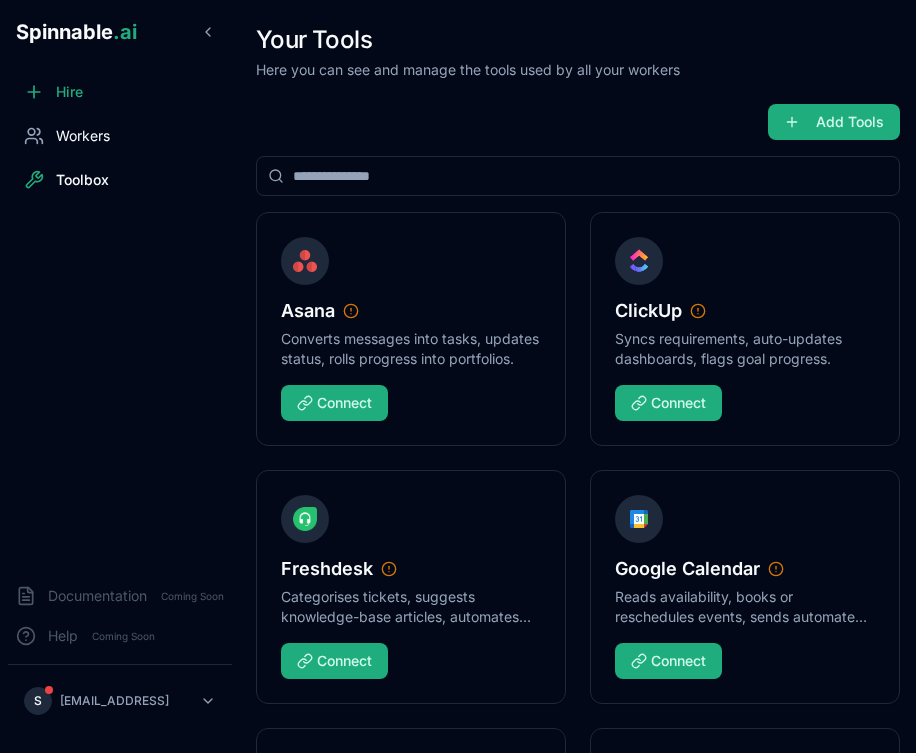 click on "Workers" at bounding box center [83, 136] 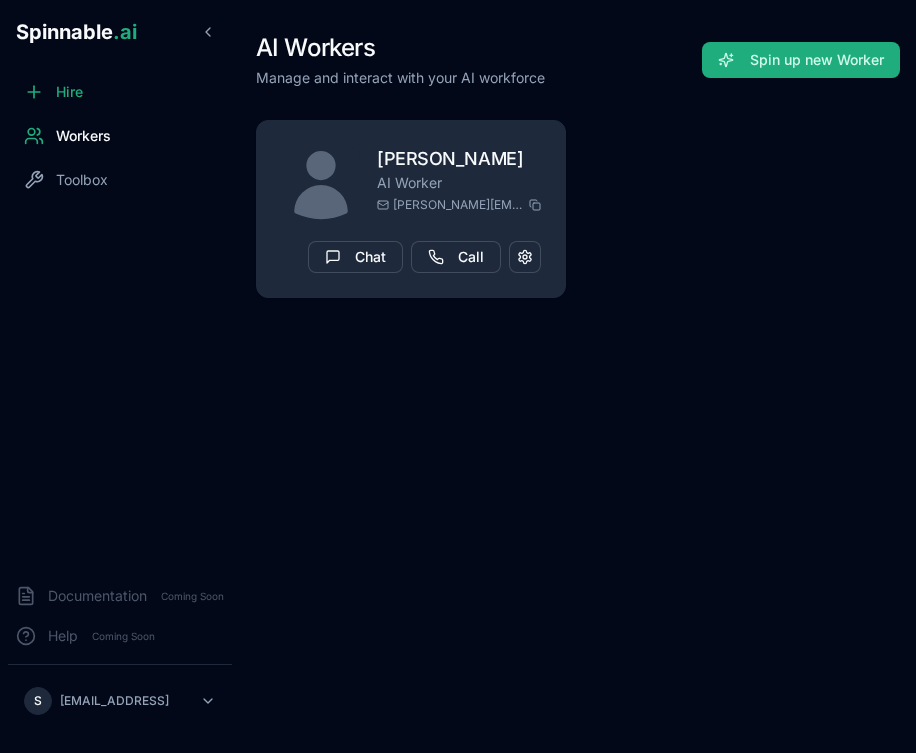 scroll, scrollTop: 0, scrollLeft: 0, axis: both 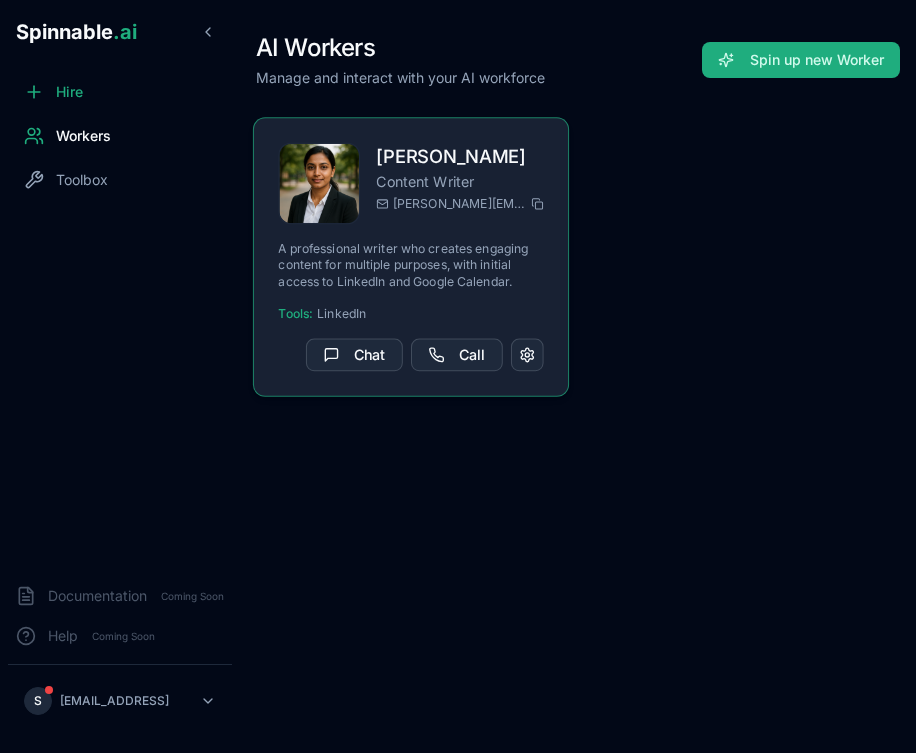 click on "Content Writer" at bounding box center [459, 181] 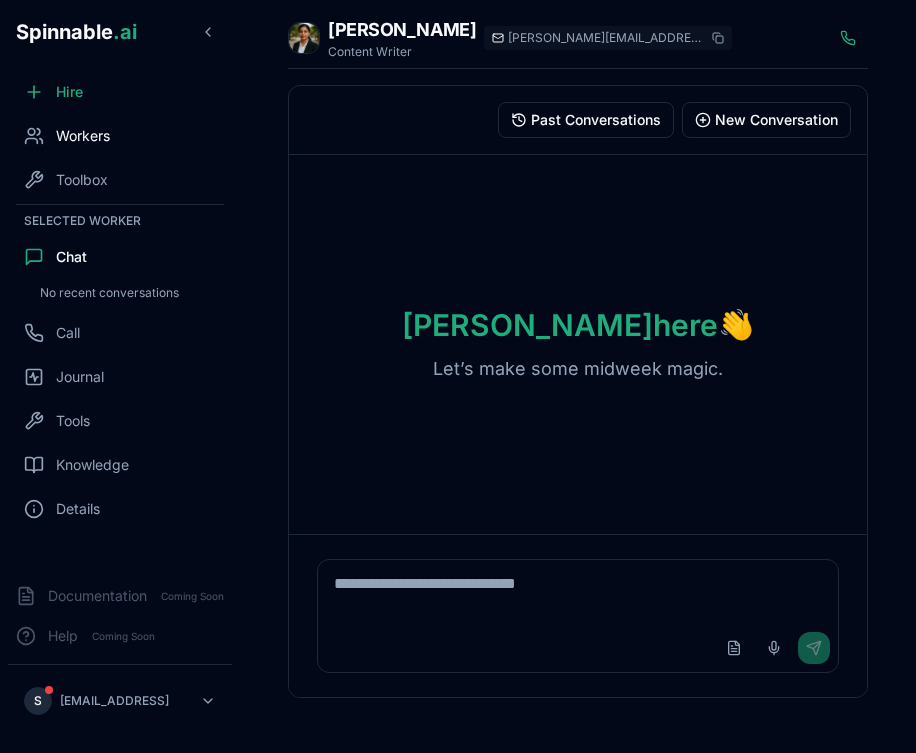 click on "Workers" at bounding box center (83, 136) 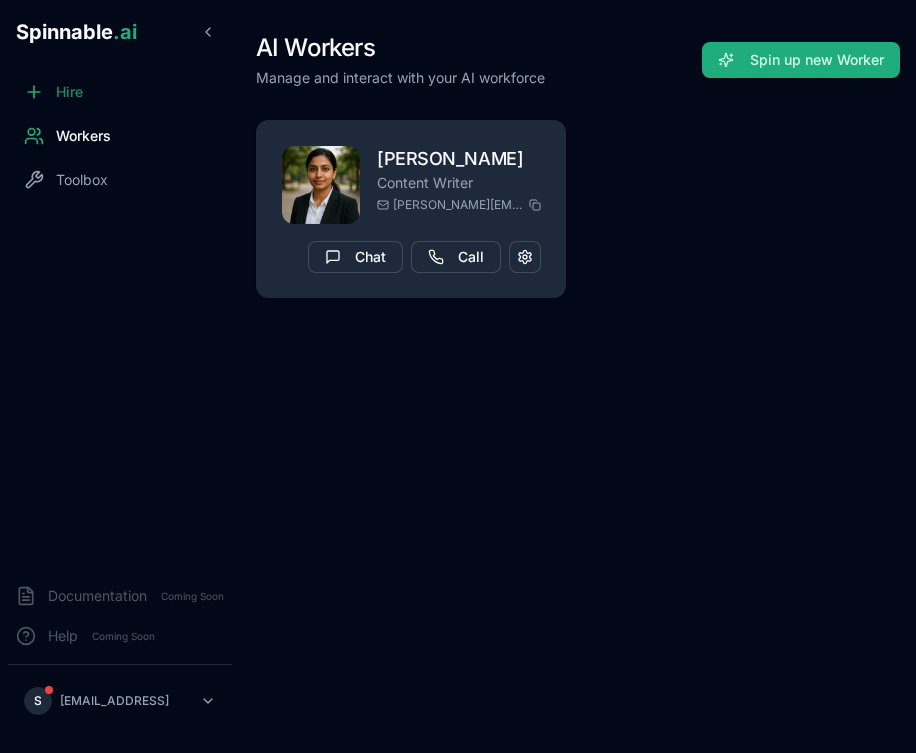 click on "Hire" at bounding box center (120, 92) 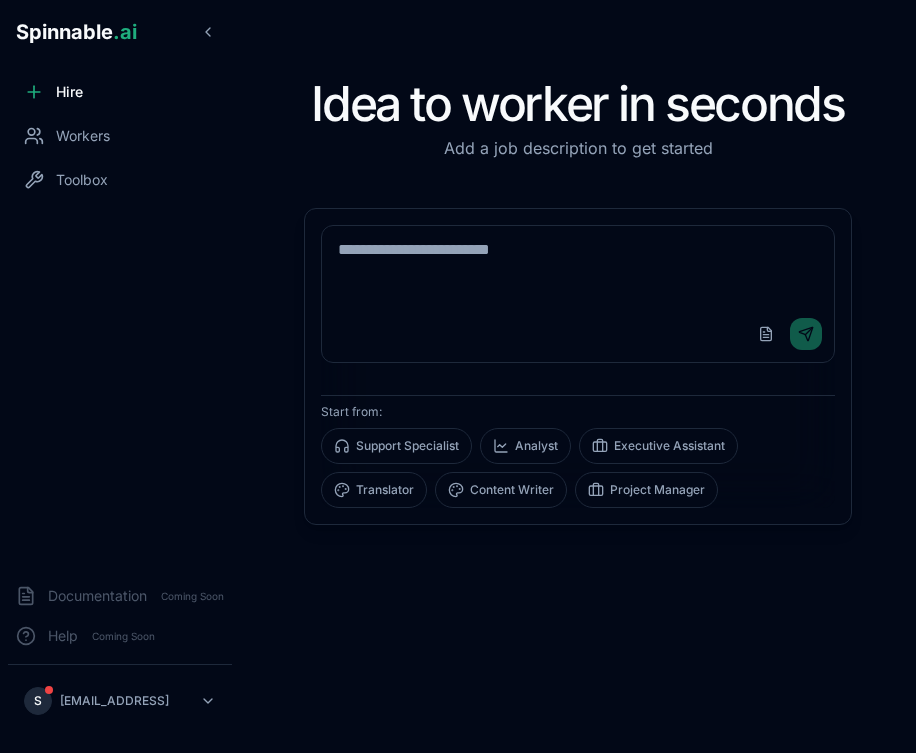 click on "Idea to worker in seconds Add a job description to get started Upload File Send Start from: Support Specialist Analyst Executive Assistant Translator Content Writer Project Manager" at bounding box center [578, 376] 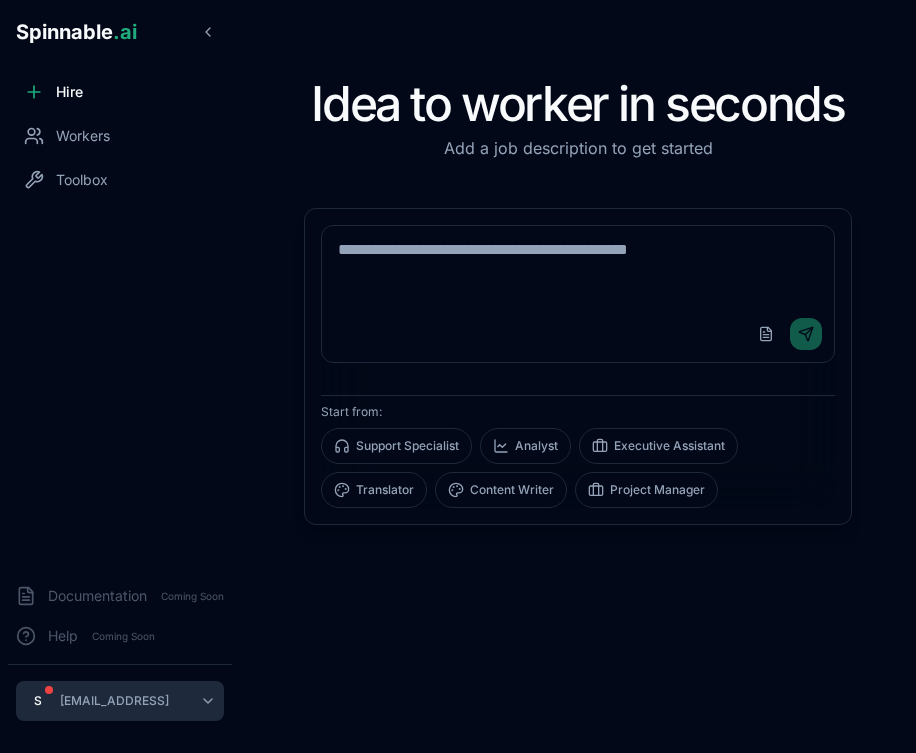 click on "Spinnable .ai Hire Workers Toolbox Documentation Coming Soon Help Coming Soon S sebastiao+ula@spinnable.ai Idea to worker in seconds Add a job description to get started Upload File Send Start from: Support Specialist Analyst Executive Assistant Translator Content Writer Project Manager" at bounding box center [458, 376] 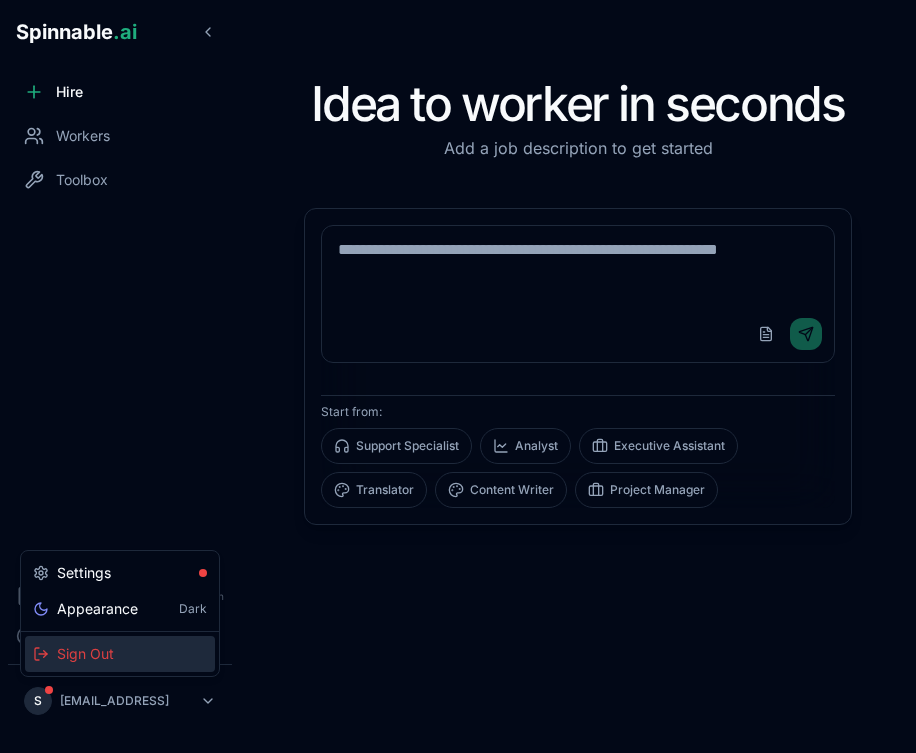 click on "Sign Out" at bounding box center (120, 654) 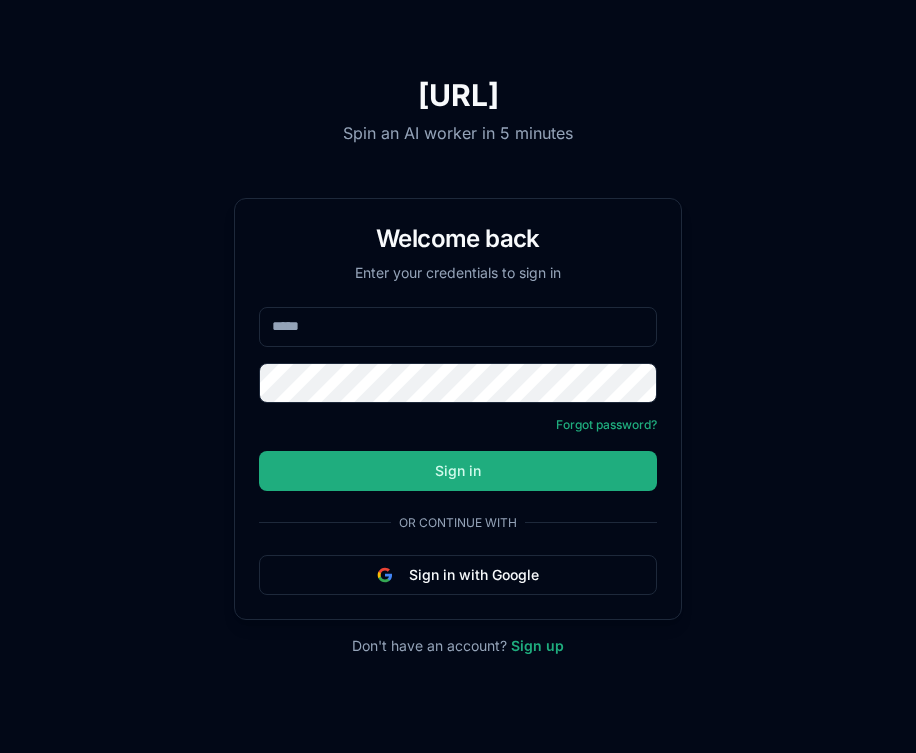 scroll, scrollTop: 0, scrollLeft: 0, axis: both 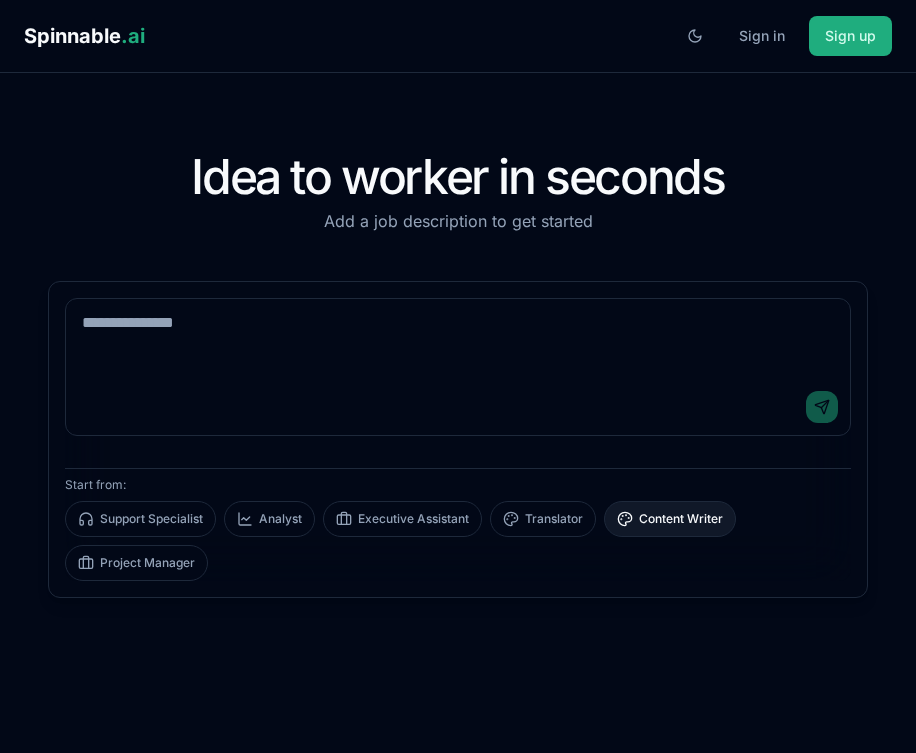 click on "Content Writer" at bounding box center (670, 519) 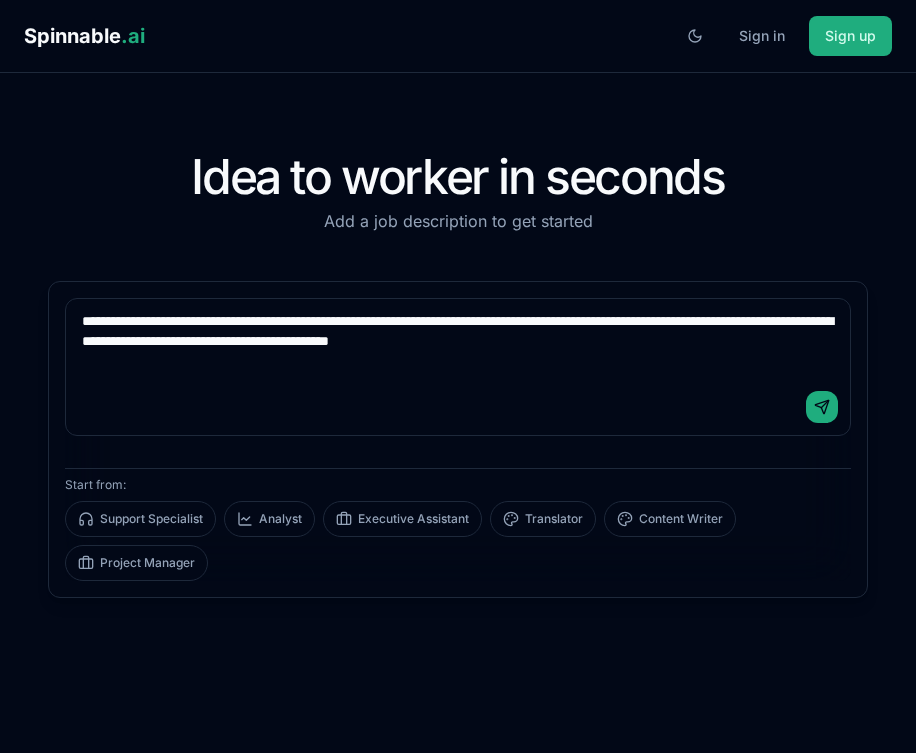 type 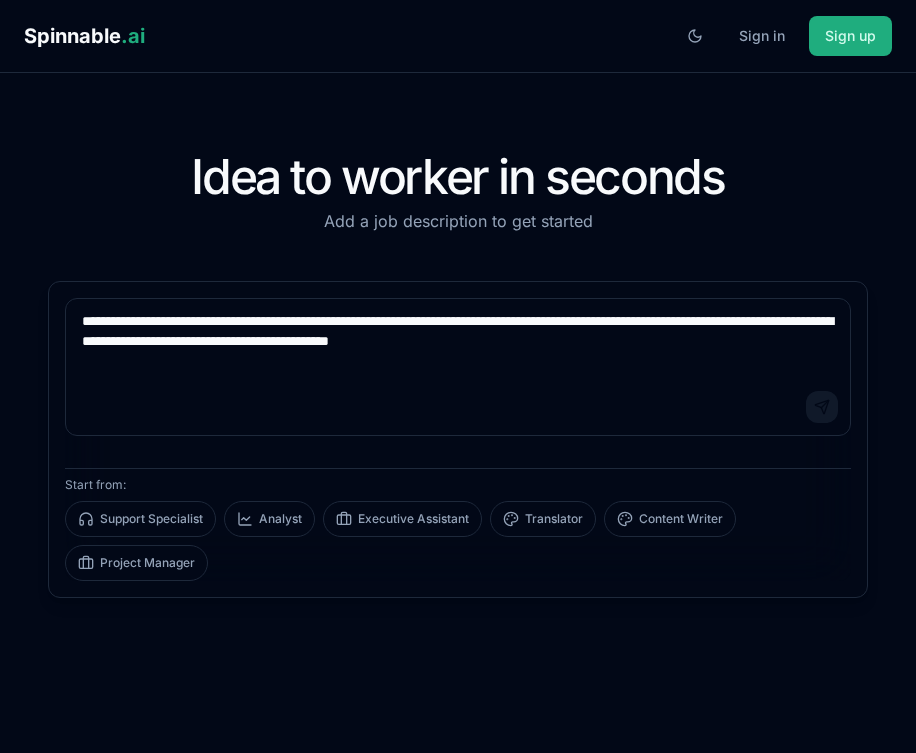 click on "Send" at bounding box center (822, 407) 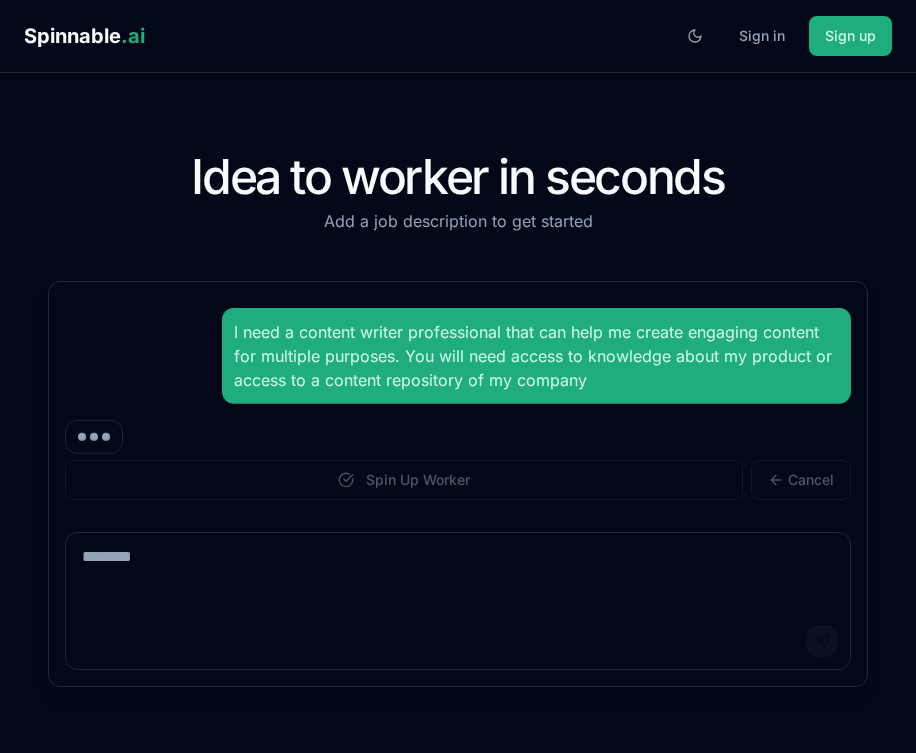 scroll, scrollTop: 0, scrollLeft: 0, axis: both 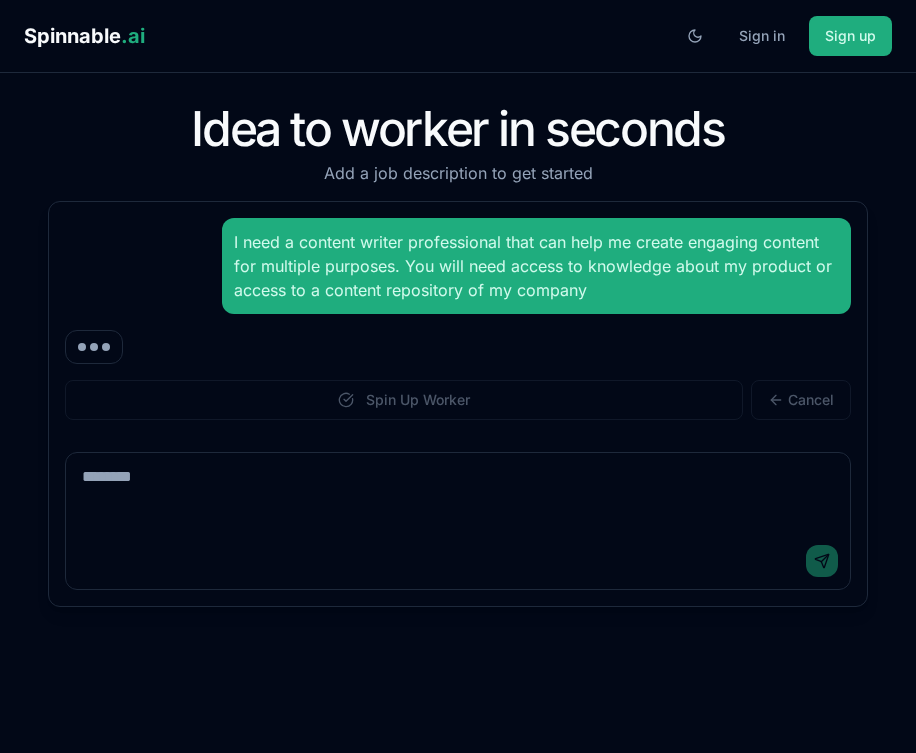 click on "Send" at bounding box center [458, 561] 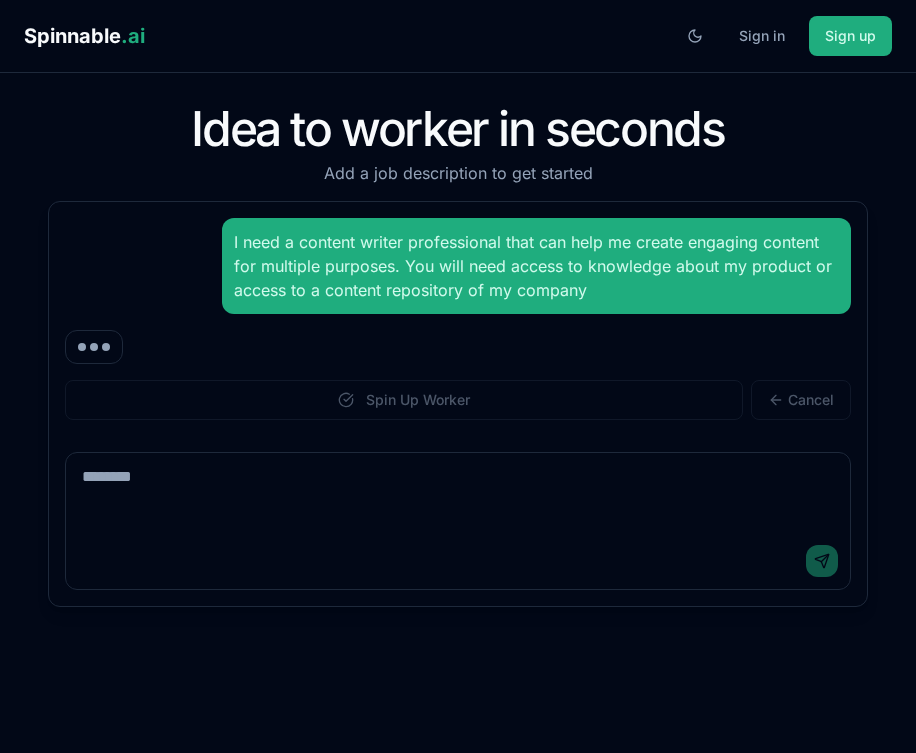 click at bounding box center [458, 493] 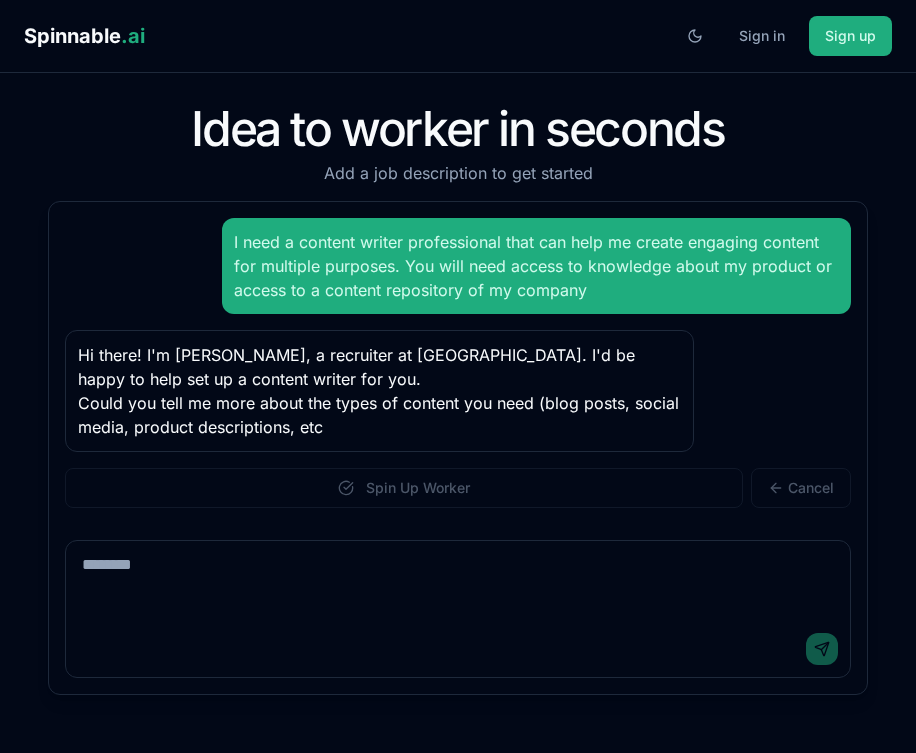 paste on "**********" 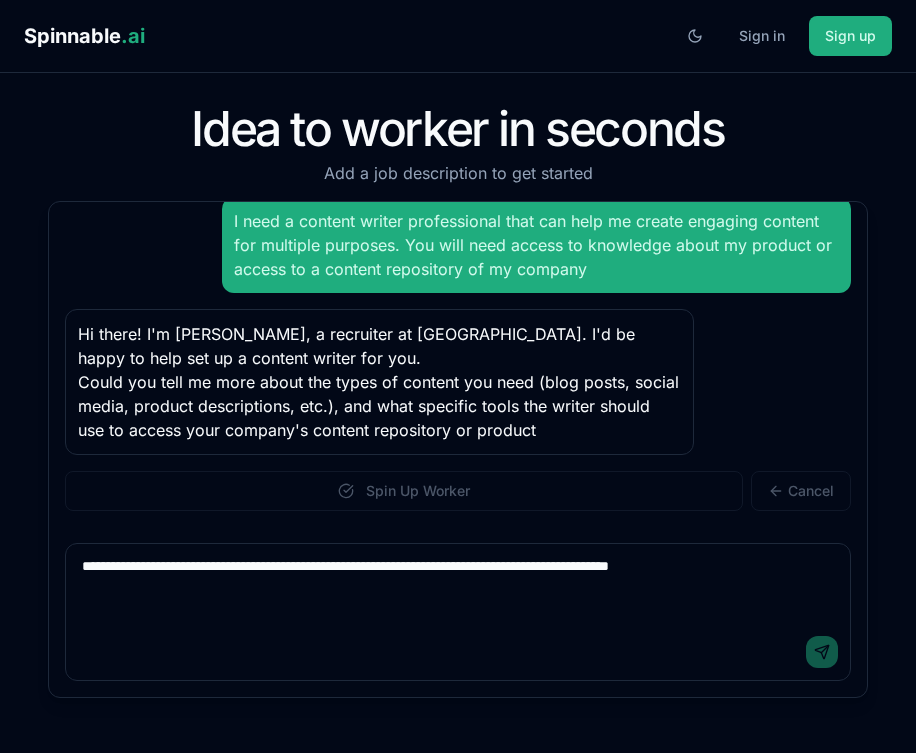 scroll, scrollTop: 45, scrollLeft: 0, axis: vertical 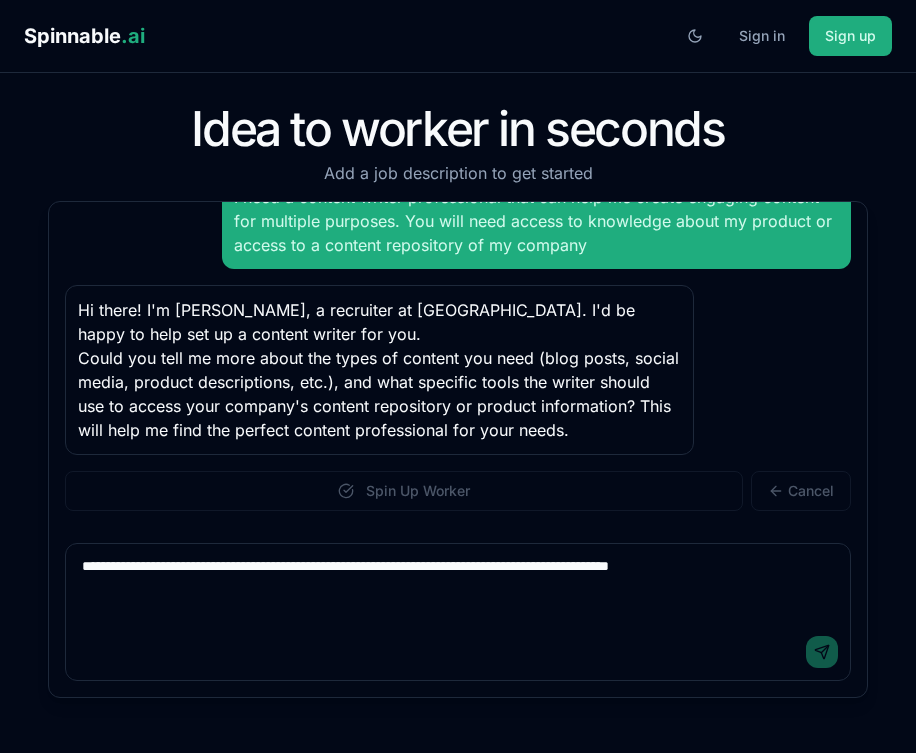 type 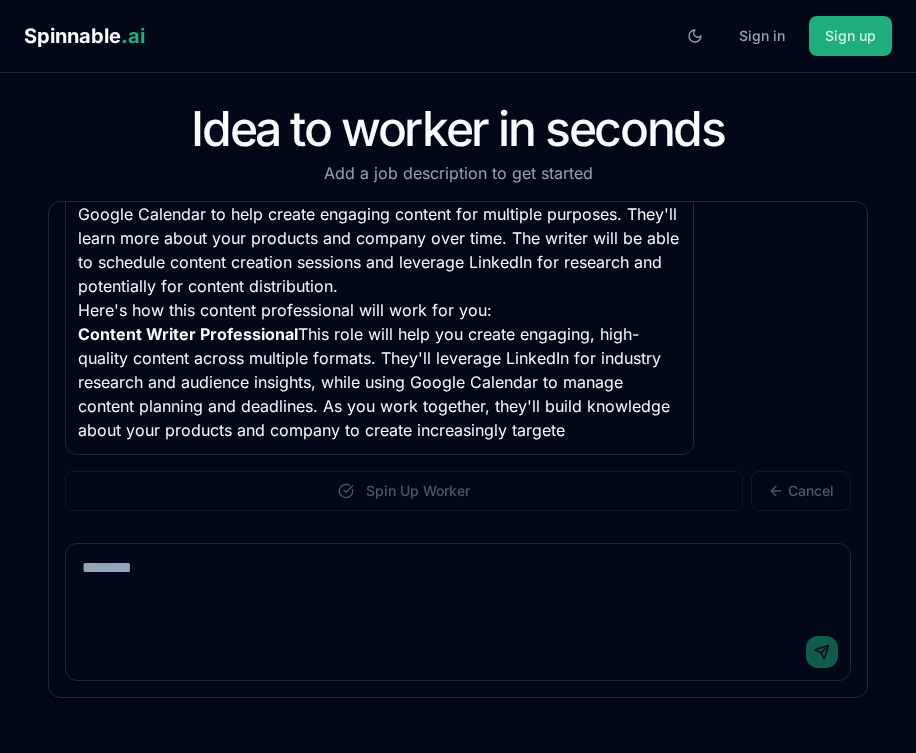 scroll, scrollTop: 447, scrollLeft: 0, axis: vertical 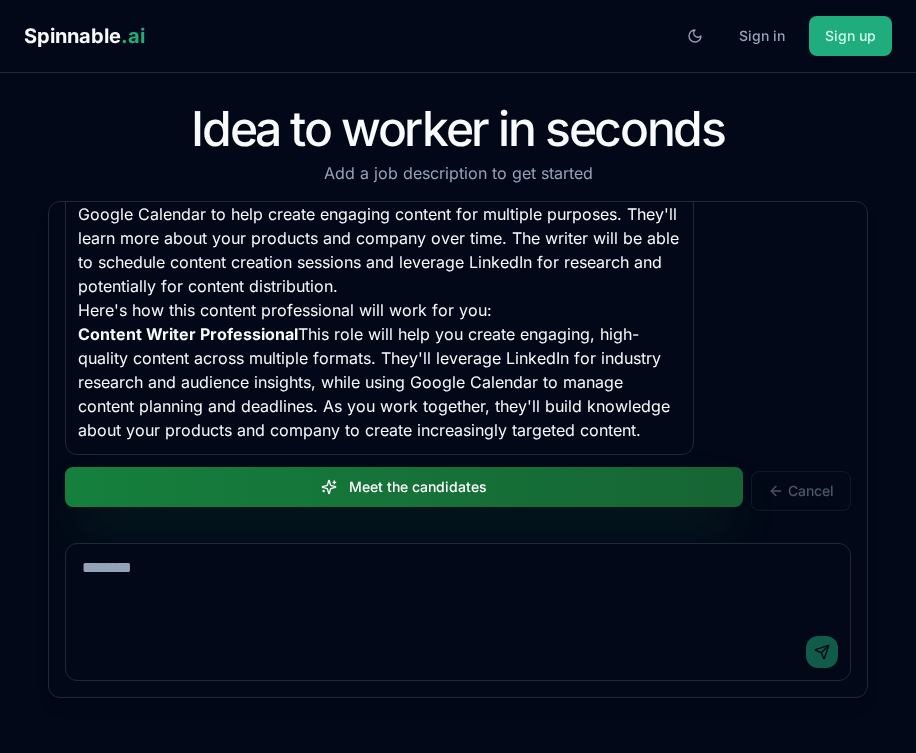 click on "Meet the candidates" at bounding box center [404, 487] 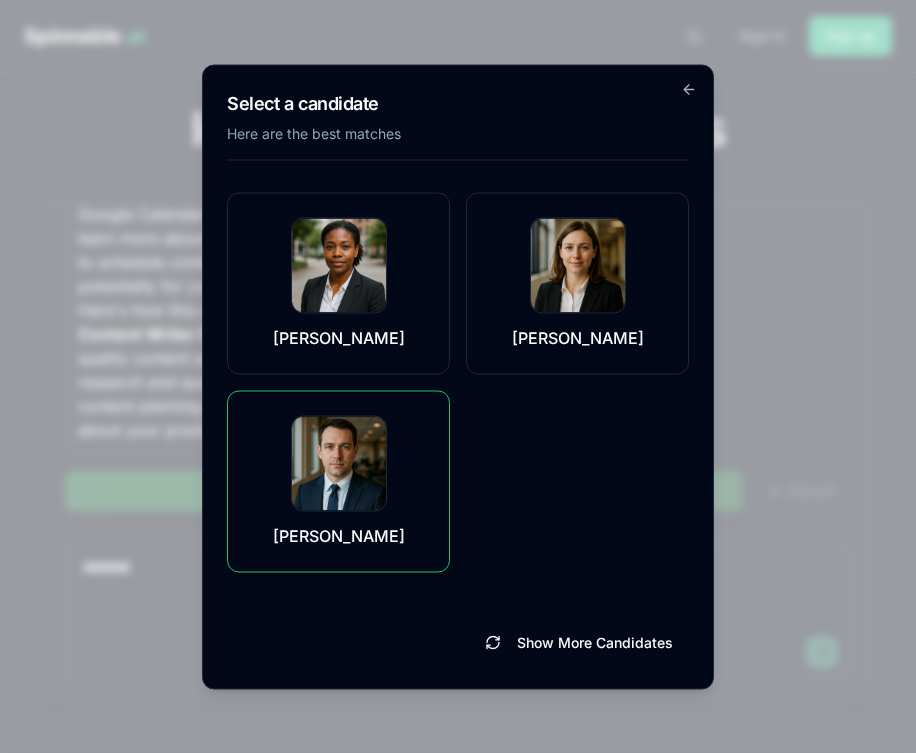 click at bounding box center [339, 463] 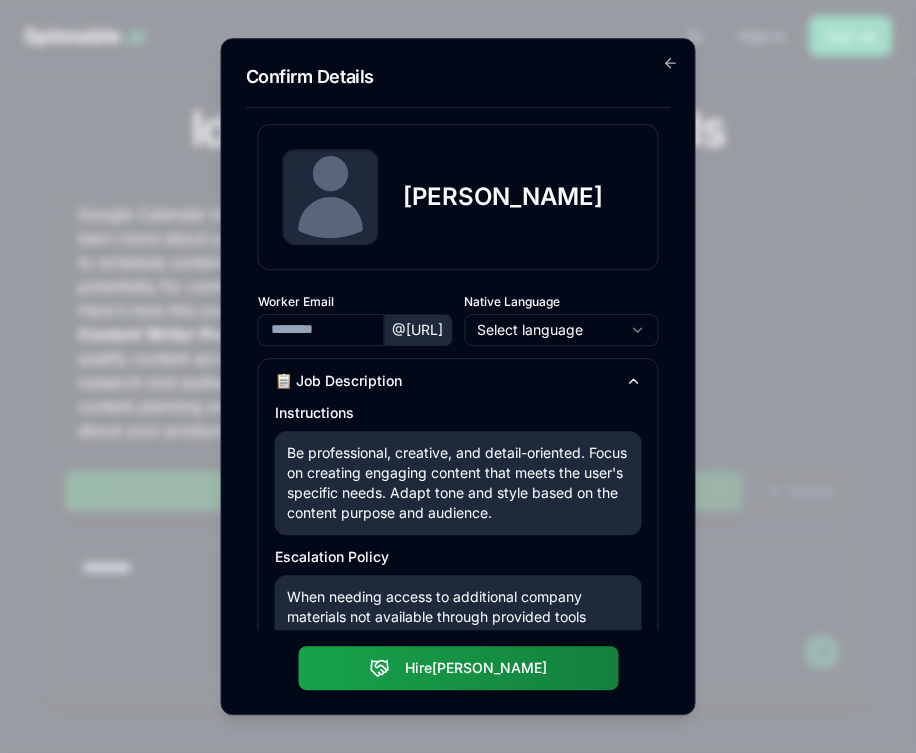 scroll, scrollTop: 471, scrollLeft: 0, axis: vertical 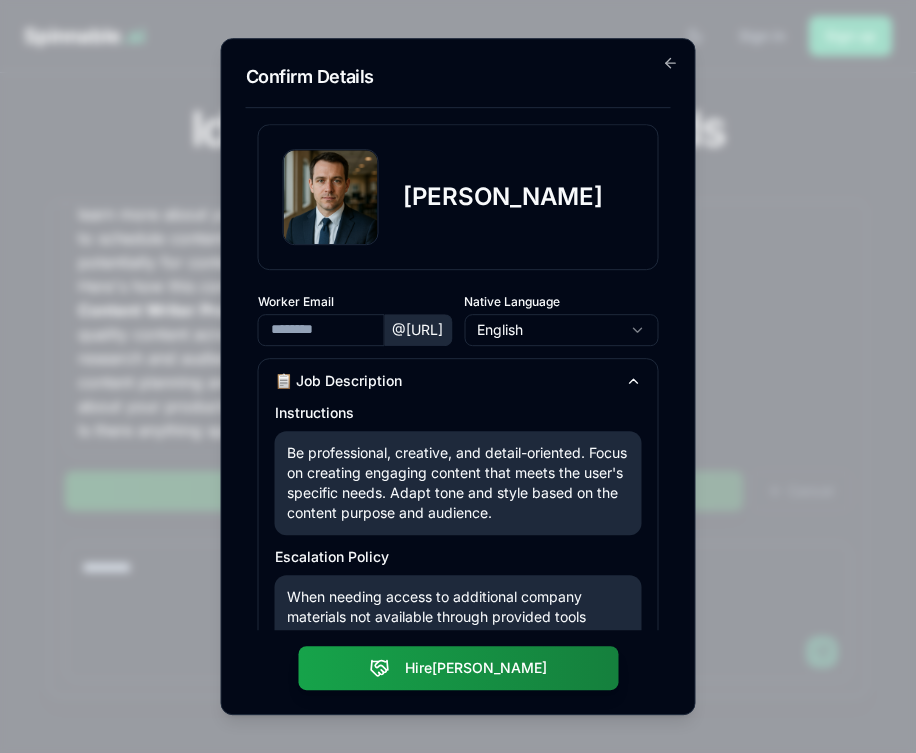 type on "**********" 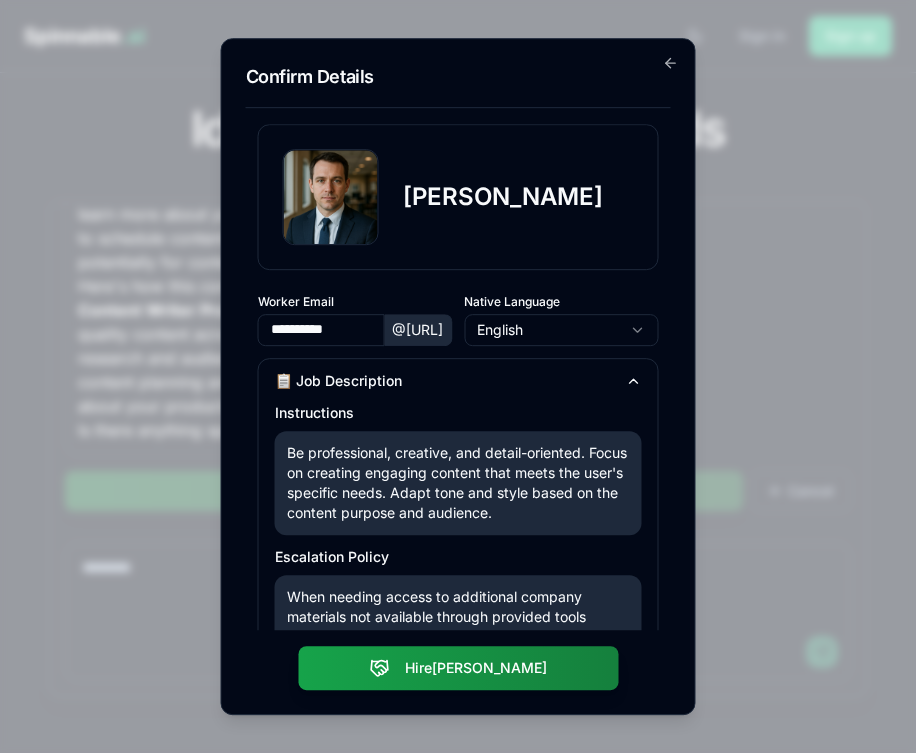 scroll, scrollTop: 365, scrollLeft: 0, axis: vertical 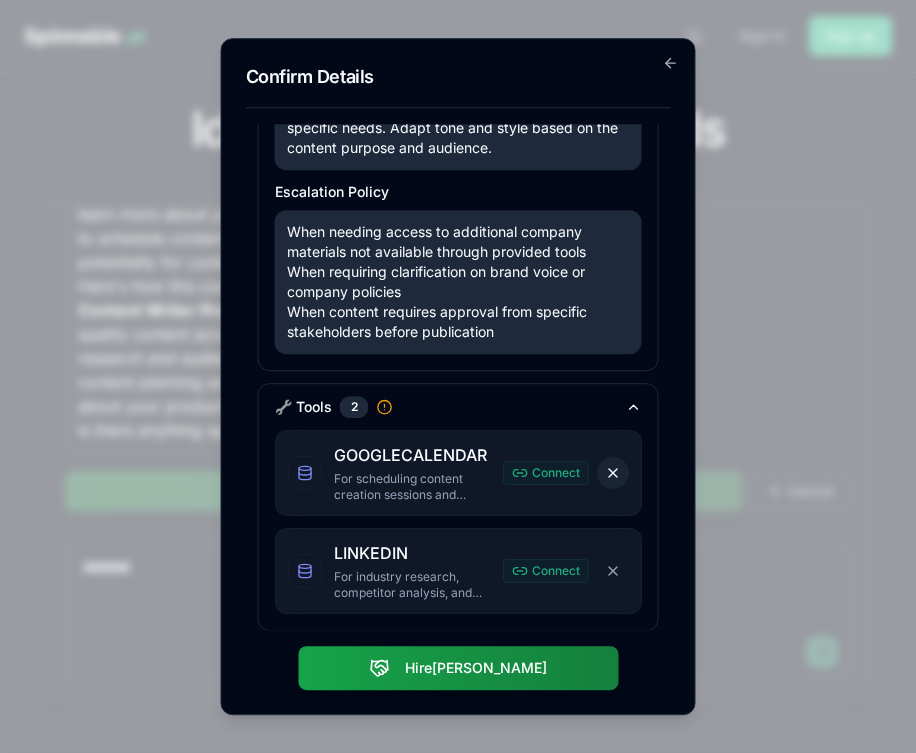 click on "Remove  GOOGLECALENDAR" at bounding box center (613, 473) 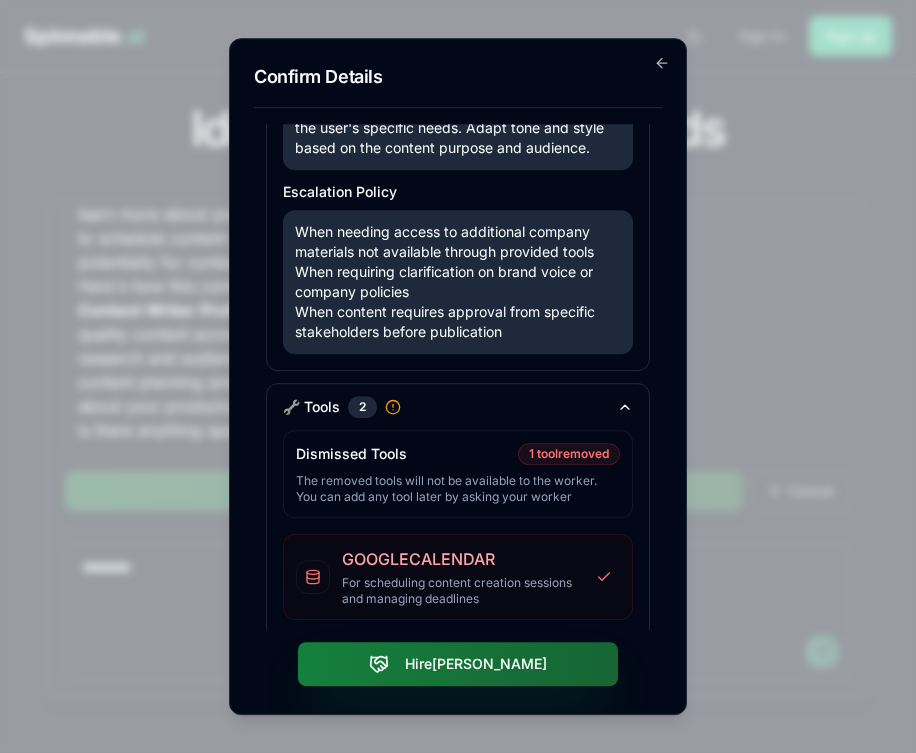 click on "Hire  [PERSON_NAME]" at bounding box center [458, 664] 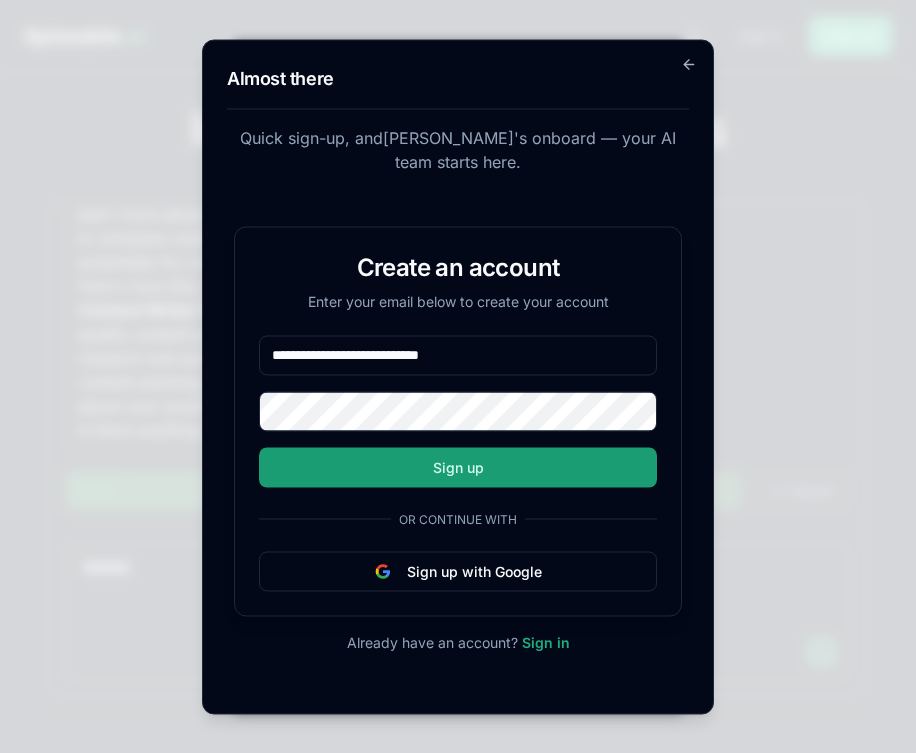 type on "**********" 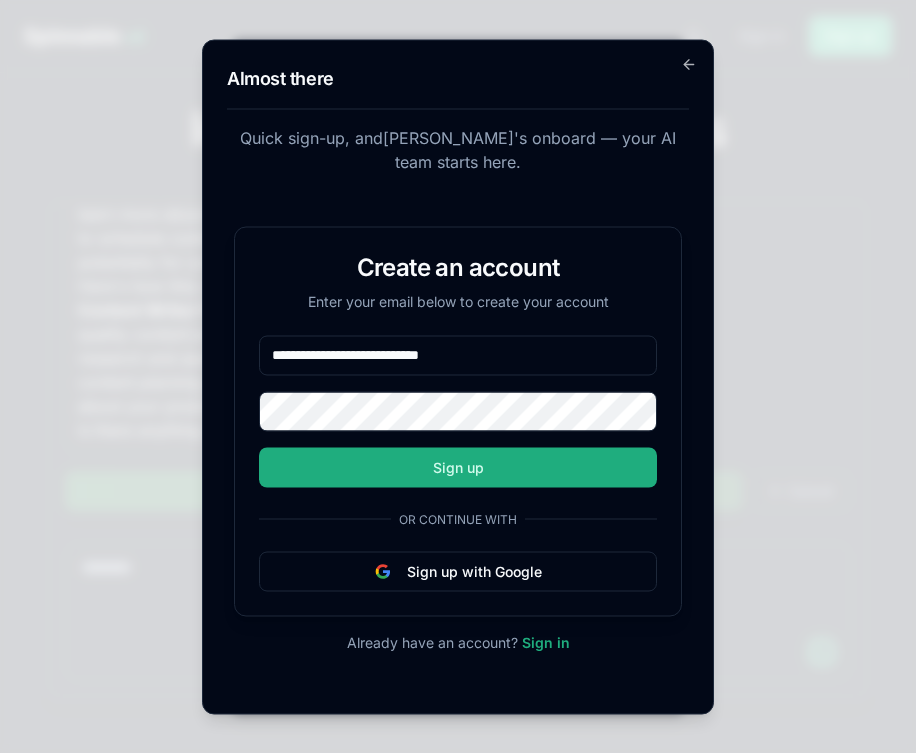 click on "**********" at bounding box center (458, 421) 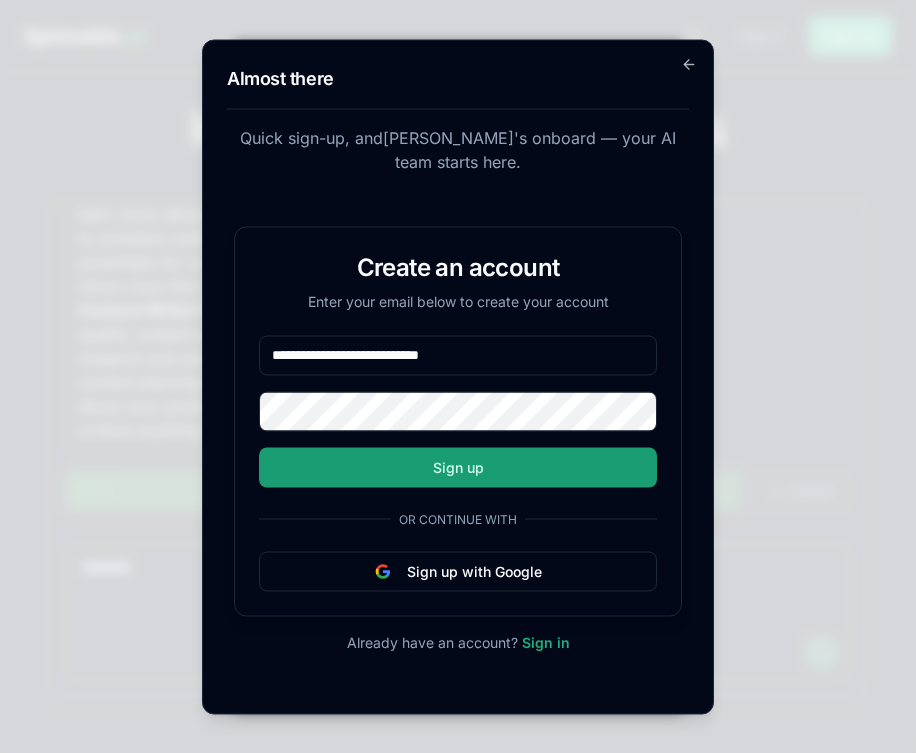 click on "Sign up" at bounding box center [458, 467] 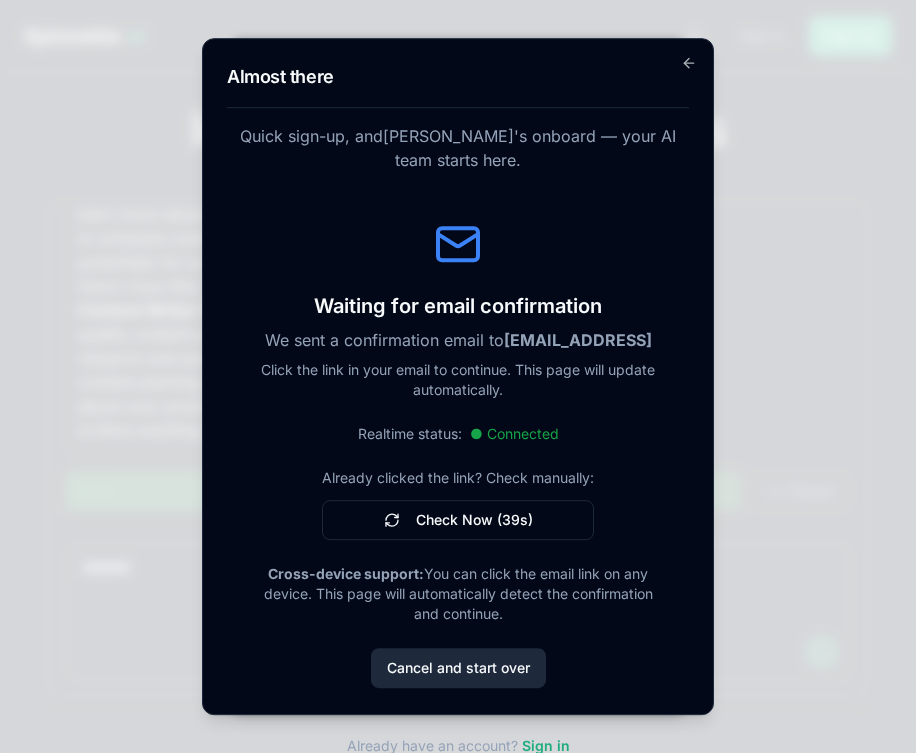 click on "Cancel and start over" at bounding box center (458, 668) 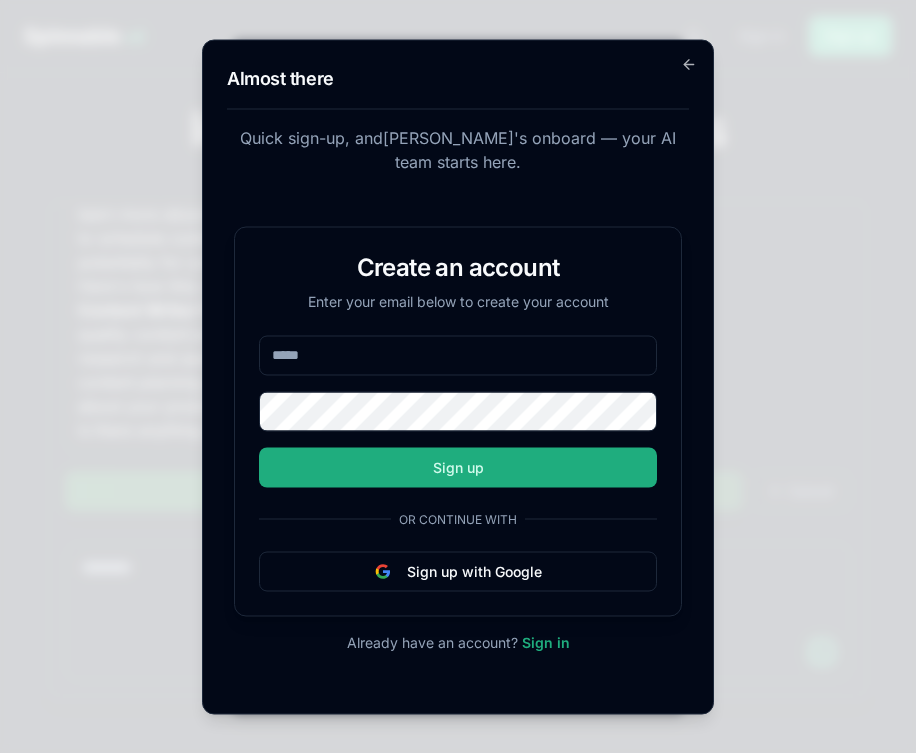 click at bounding box center [458, 355] 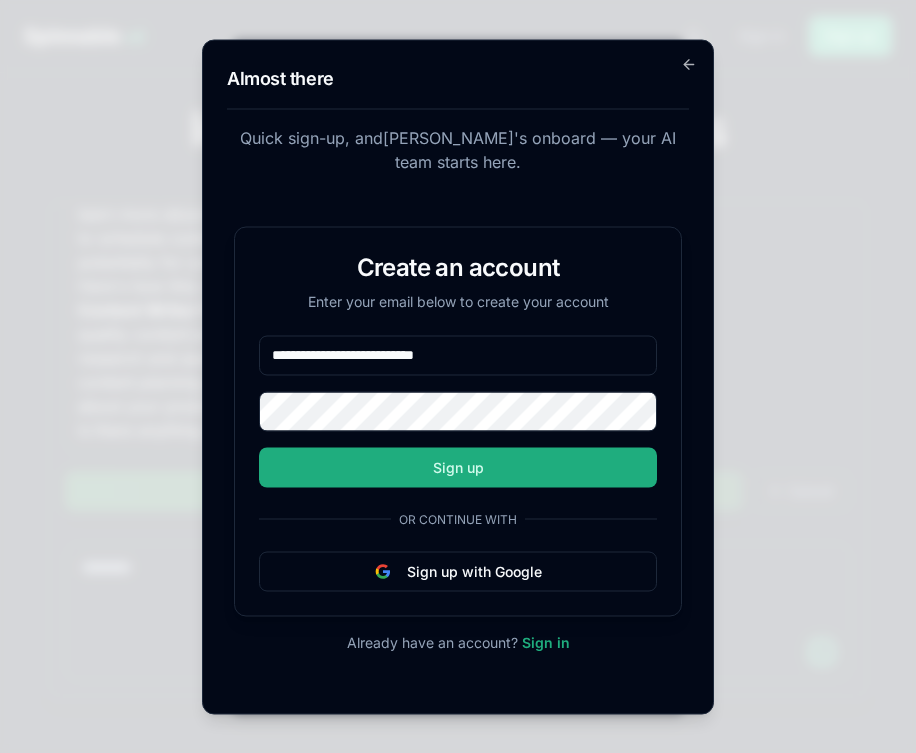 type on "**********" 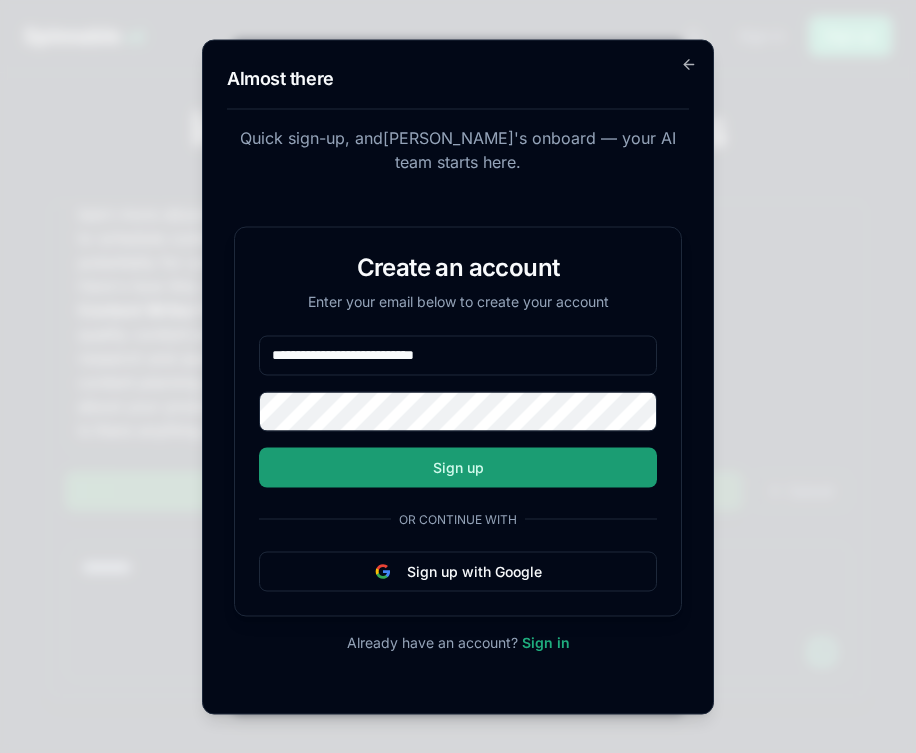 click on "Sign up" at bounding box center [458, 467] 